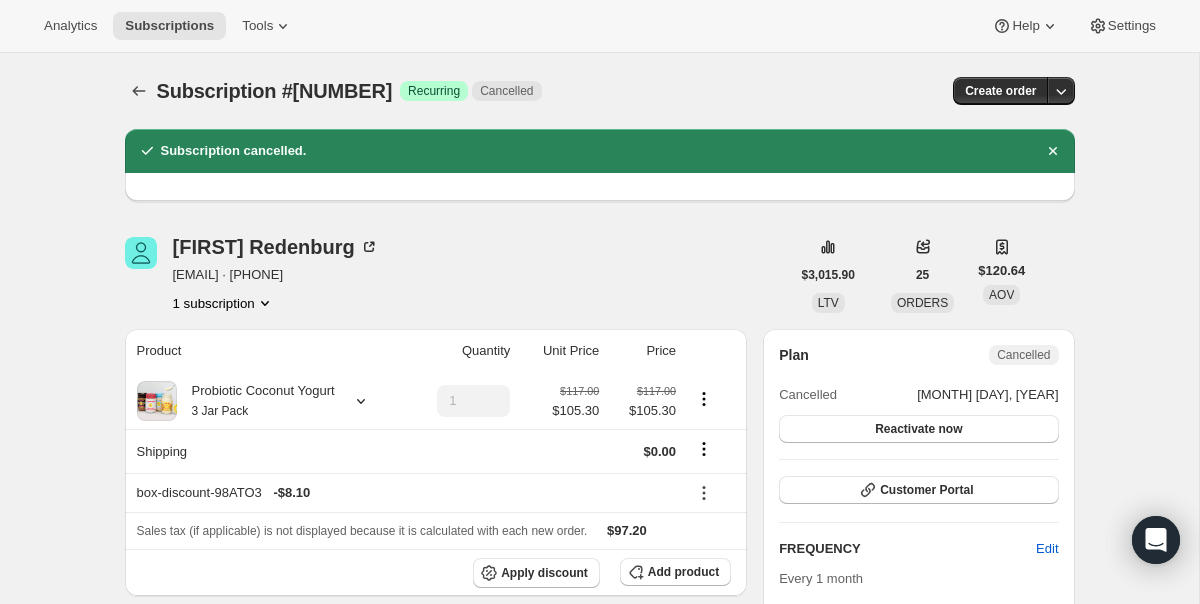 scroll, scrollTop: 0, scrollLeft: 0, axis: both 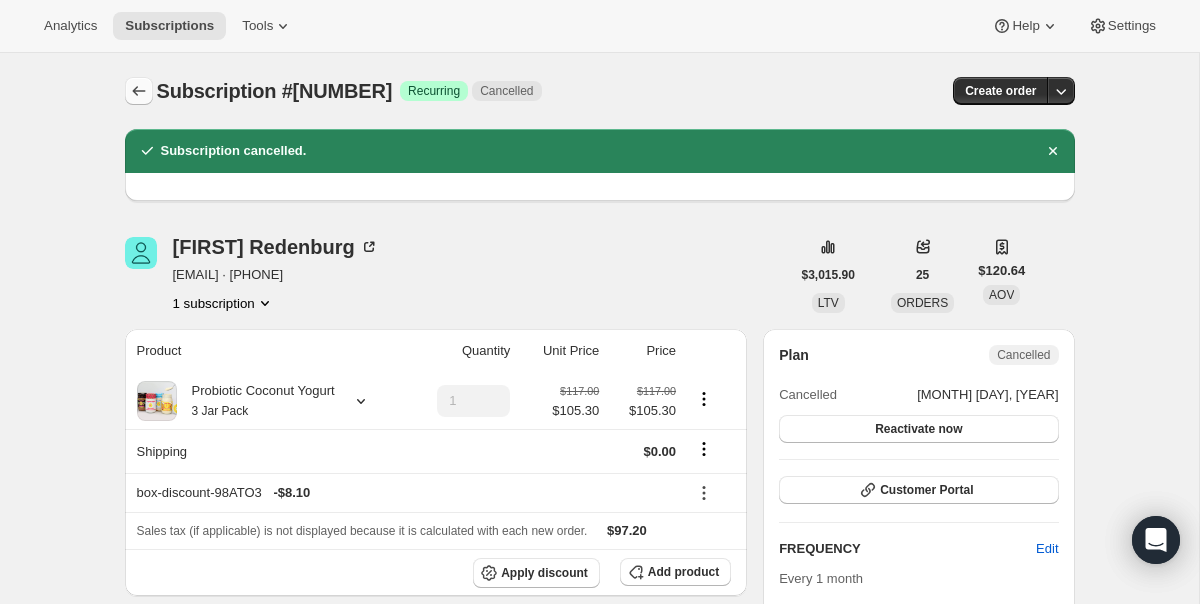 click at bounding box center [139, 91] 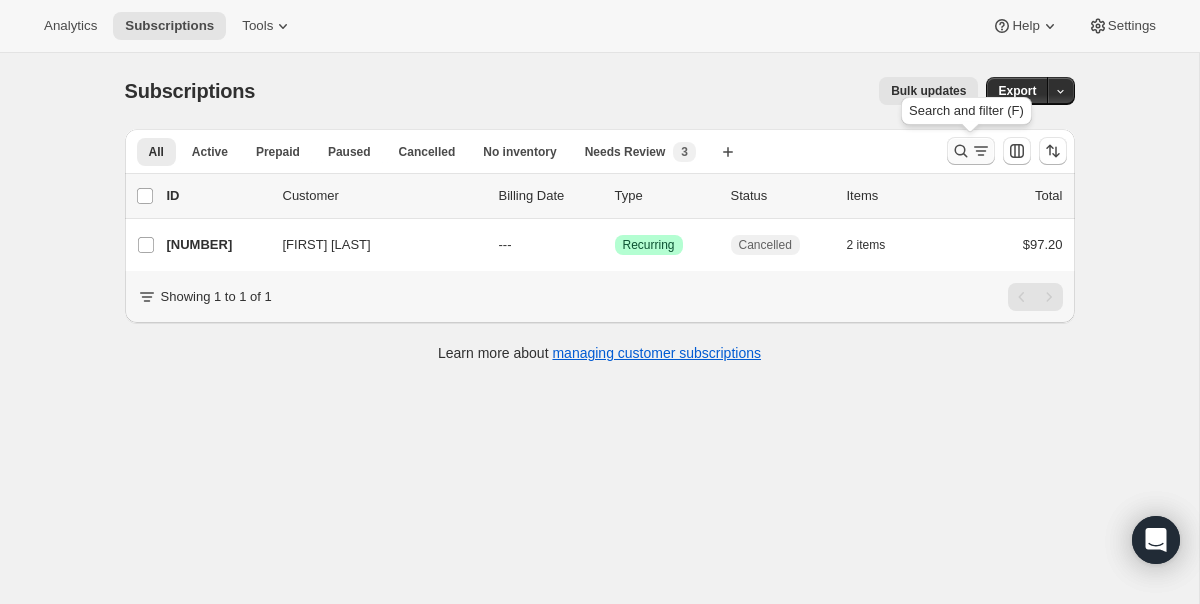 click at bounding box center [971, 151] 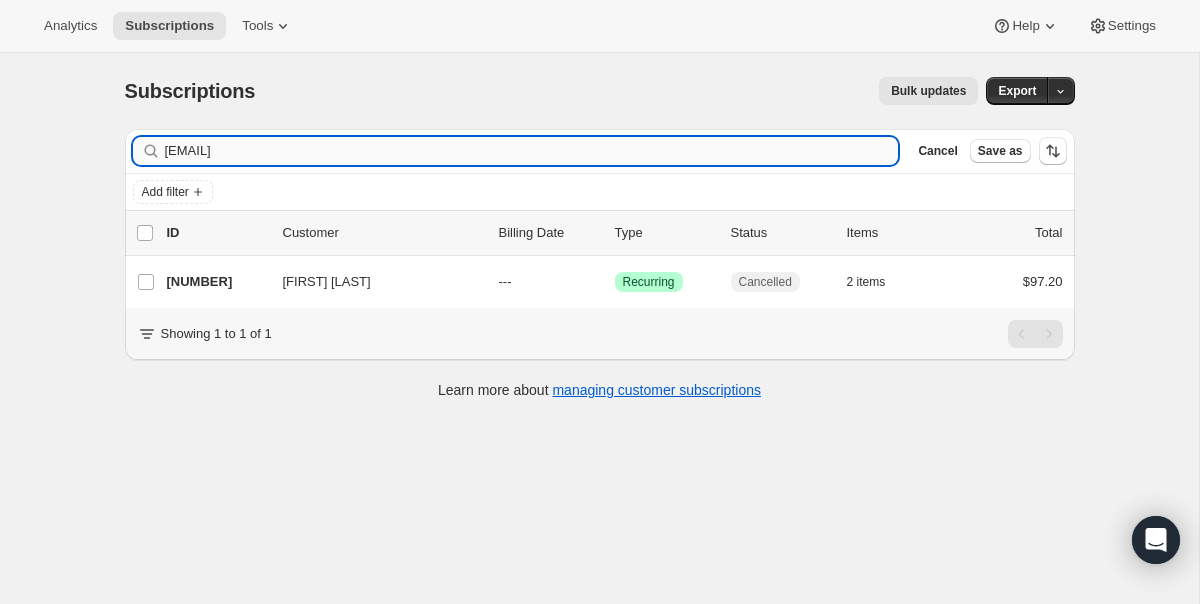 click on "[EMAIL]" at bounding box center [532, 151] 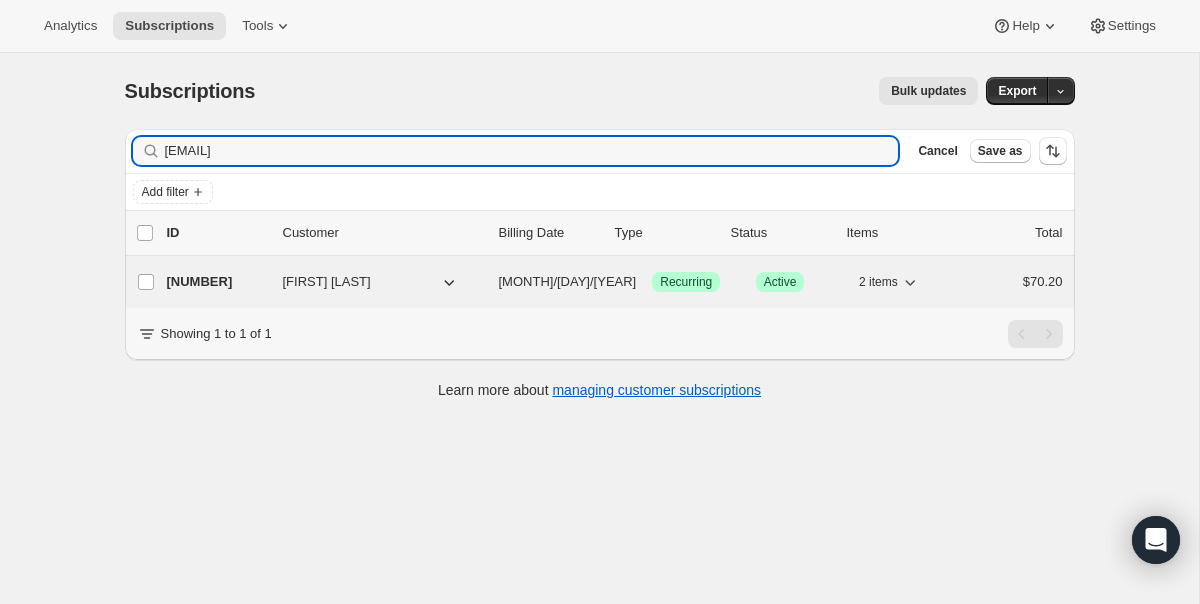 type on "[EMAIL]" 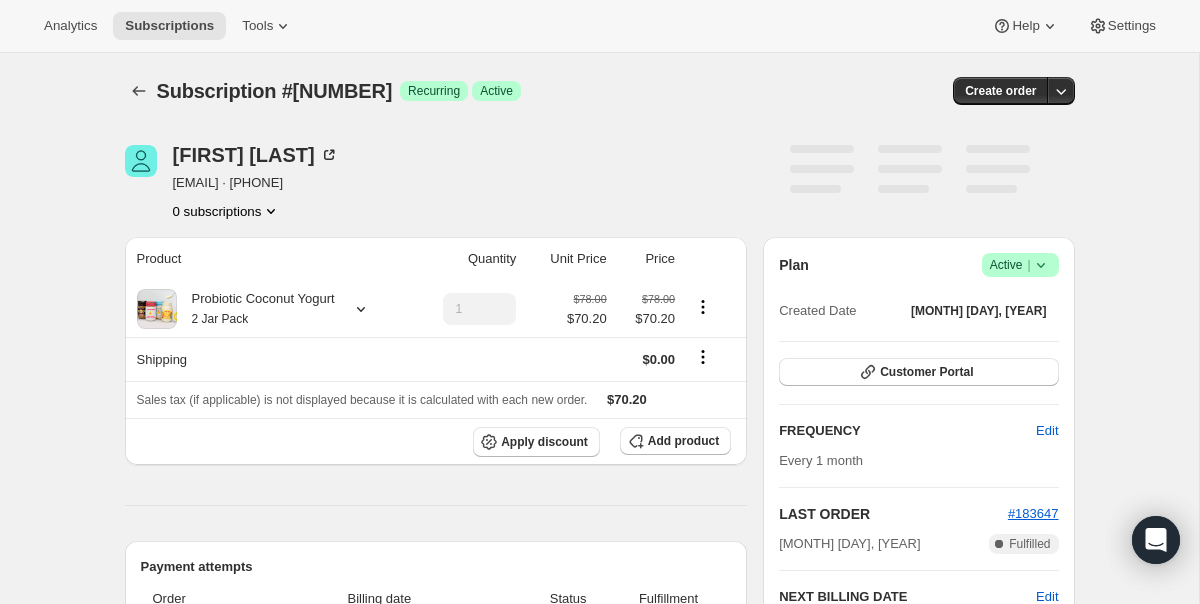 click on "Success Active |" at bounding box center (1020, 265) 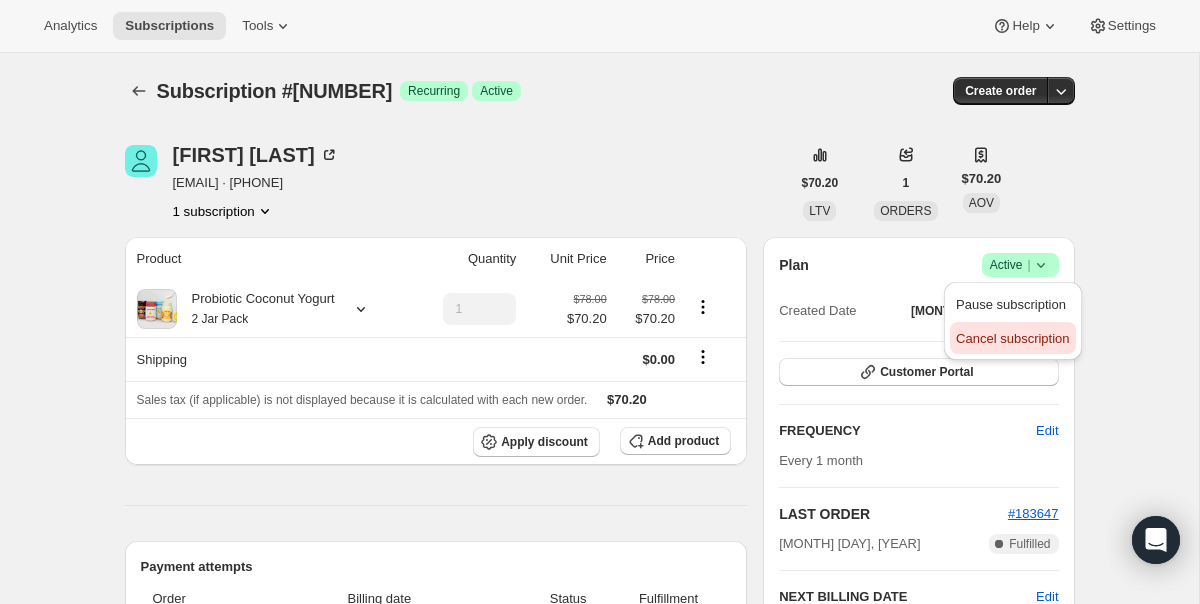 click on "Cancel subscription" at bounding box center (1012, 338) 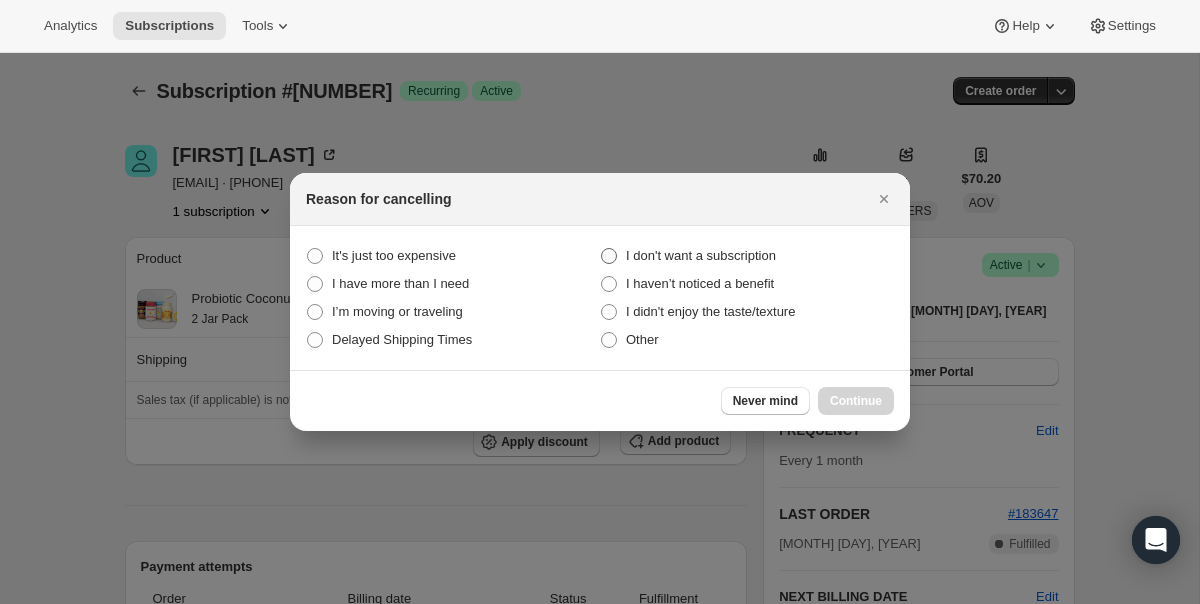 click on "I don't want a subscription" at bounding box center [701, 255] 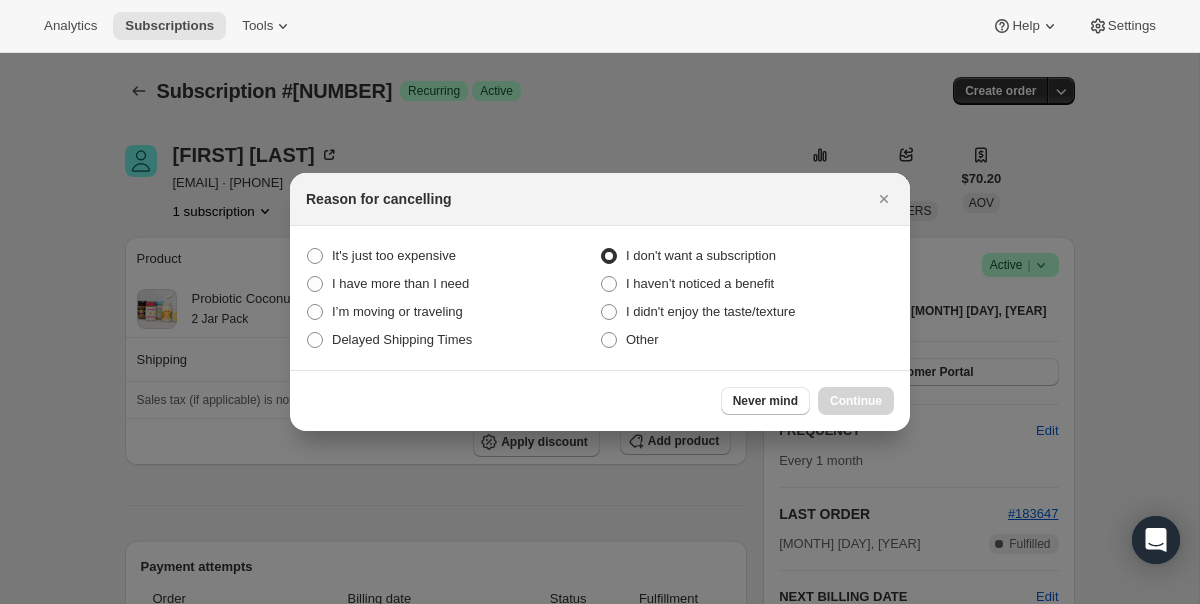radio on "true" 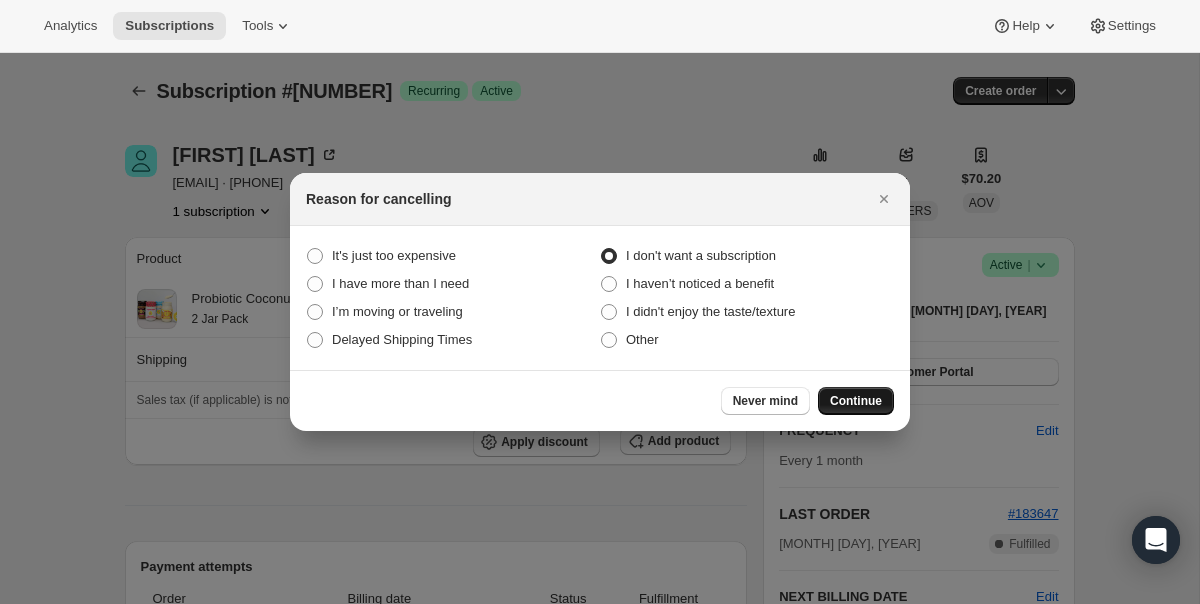 click on "Continue" at bounding box center [856, 401] 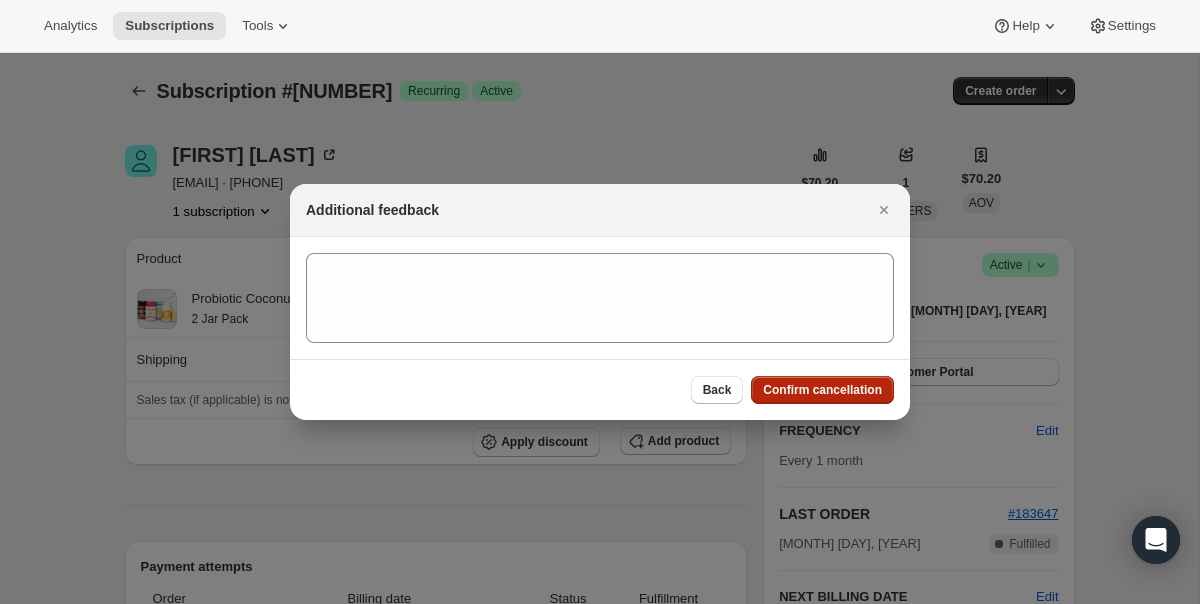 click on "Confirm cancellation" at bounding box center [822, 390] 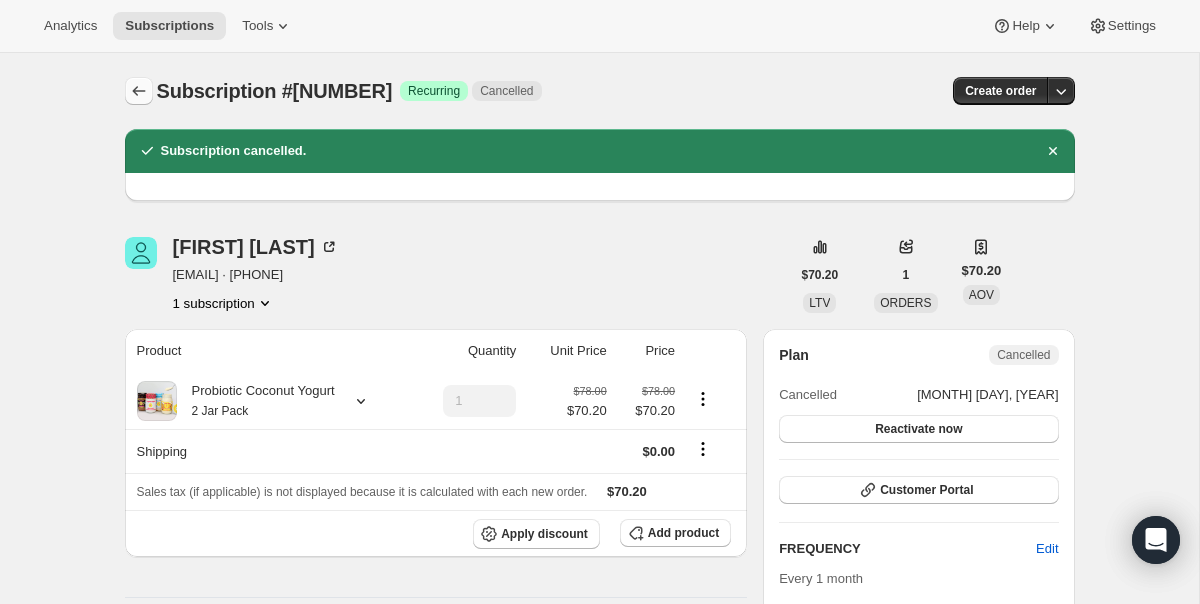 click 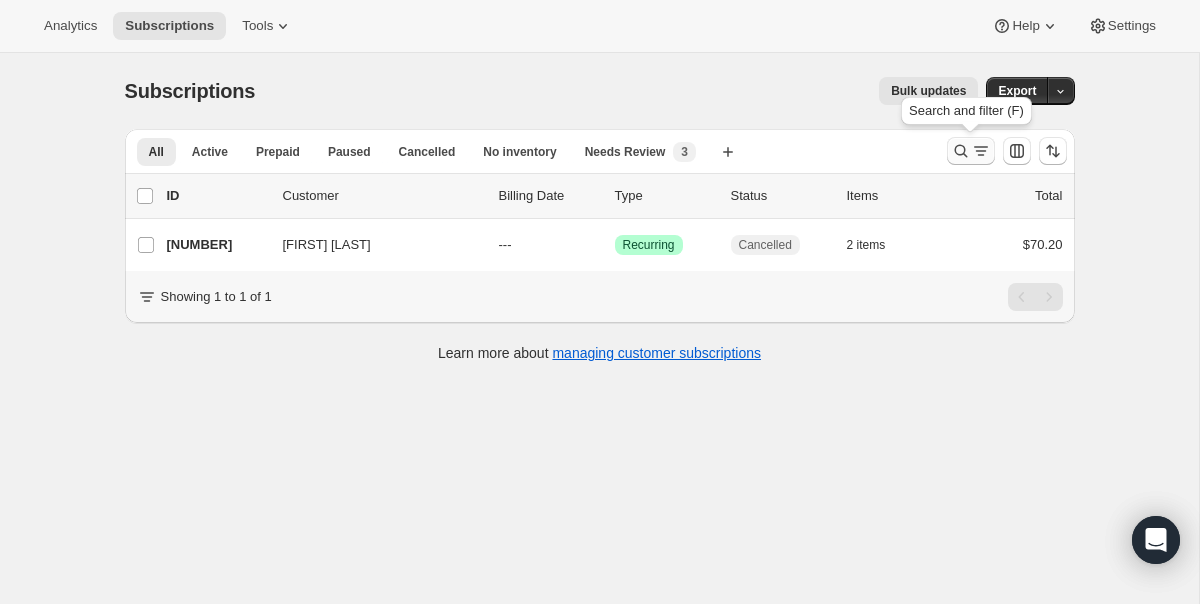 click 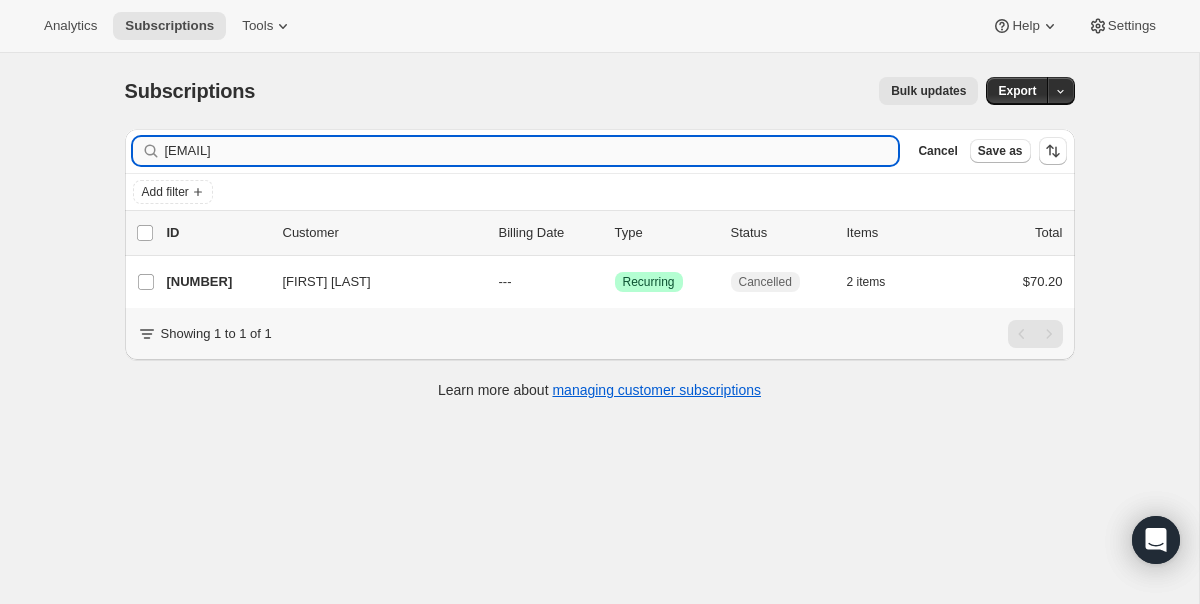 click on "[EMAIL]" at bounding box center (532, 151) 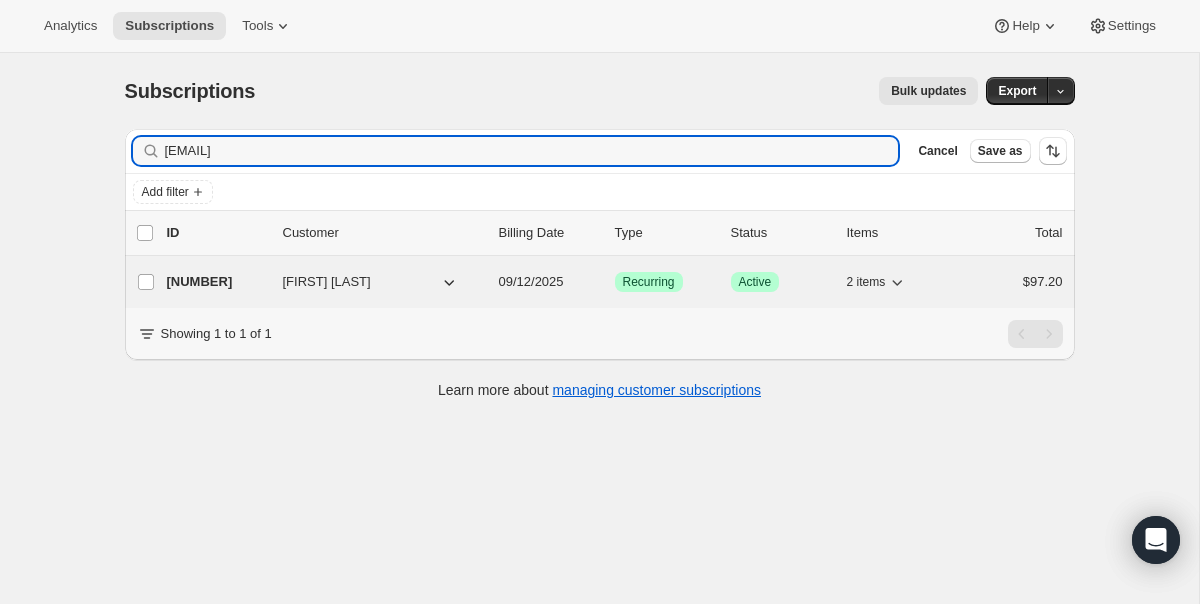 type on "[EMAIL]" 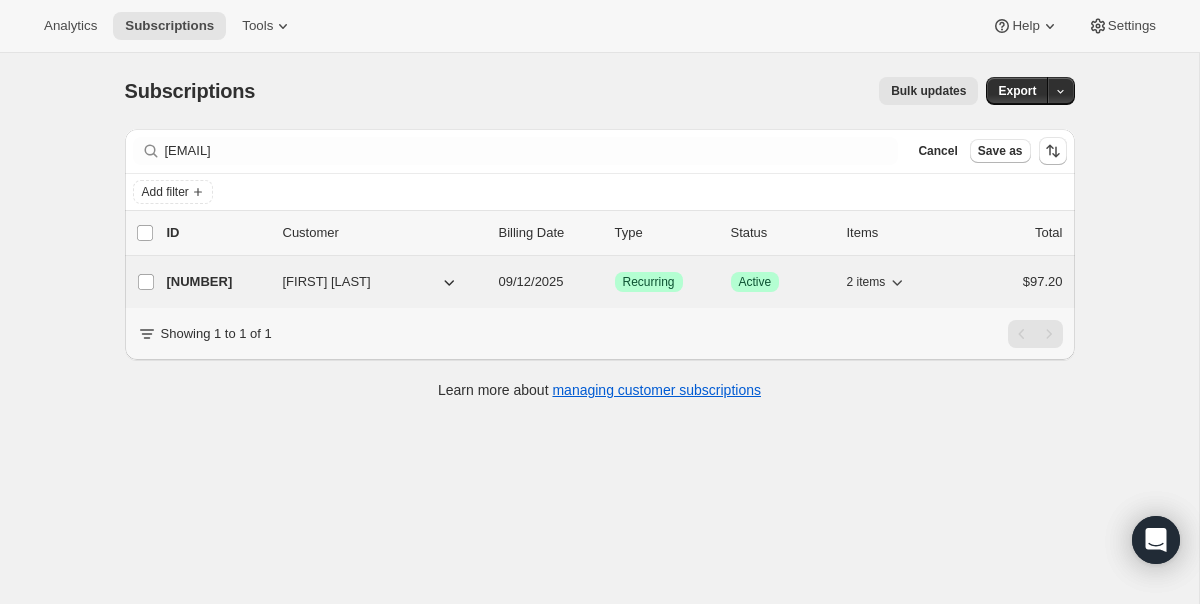 click on "[NUMBER] [FIRST] [LAST] [MONTH]/[DAY]/[YEAR] Success Recurring Success Active [NUMBER]  items [PRICE]" at bounding box center [615, 282] 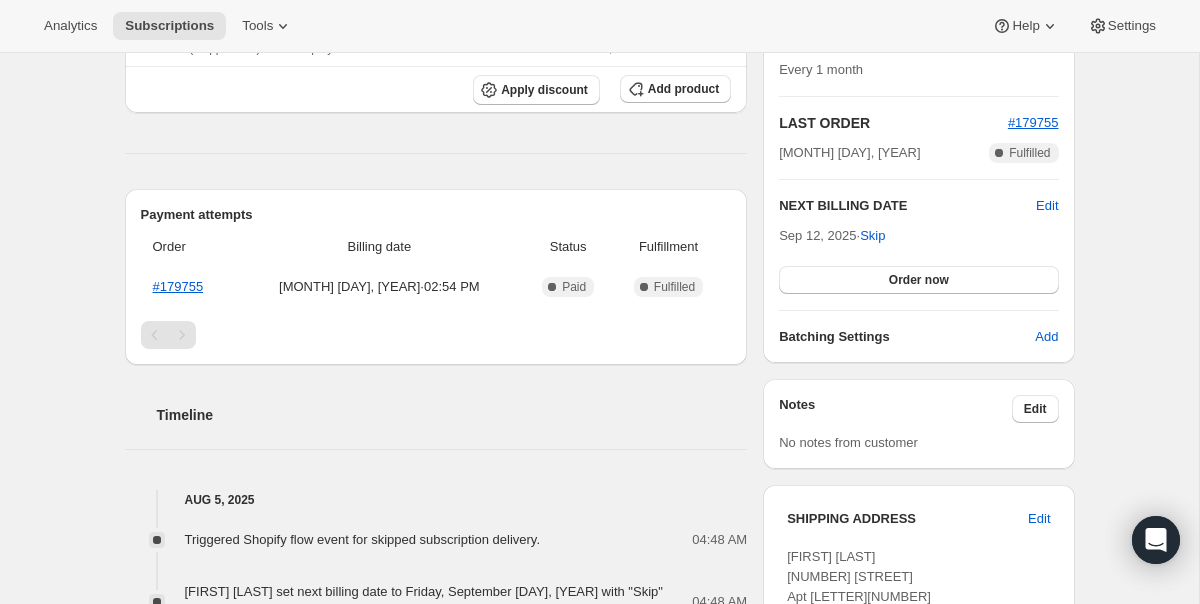 scroll, scrollTop: 0, scrollLeft: 0, axis: both 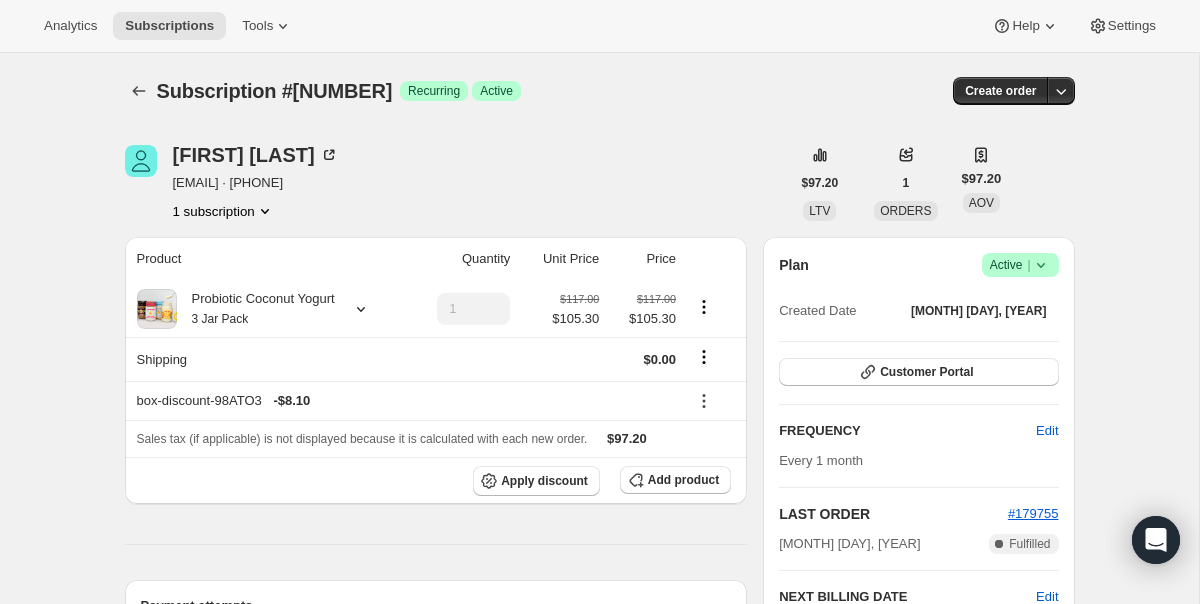 click 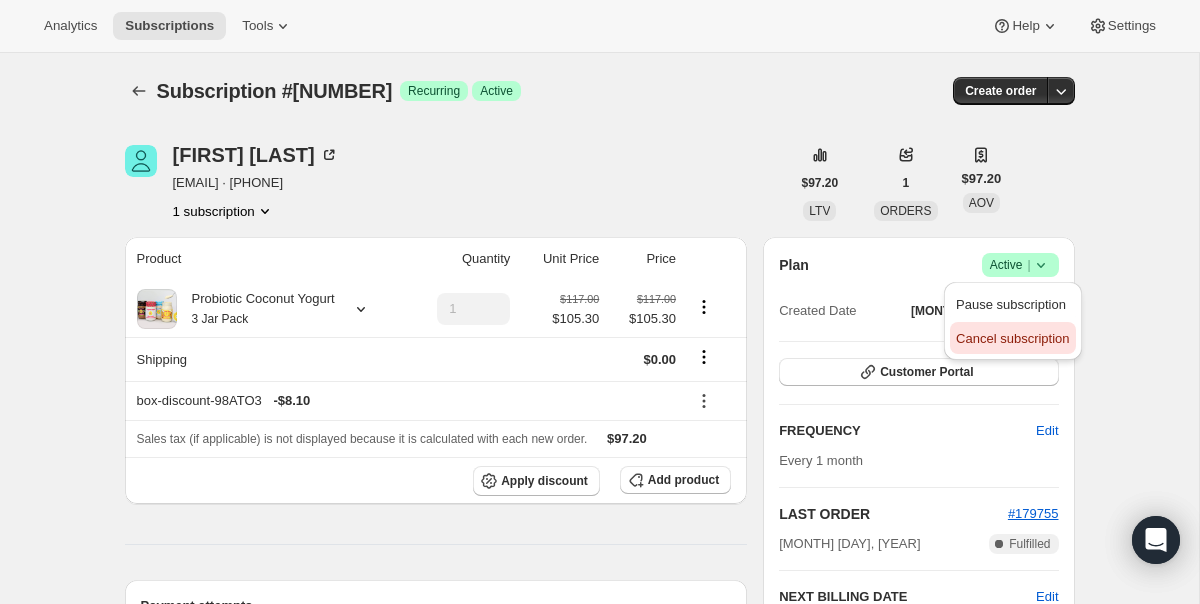 click on "Cancel subscription" at bounding box center [1012, 338] 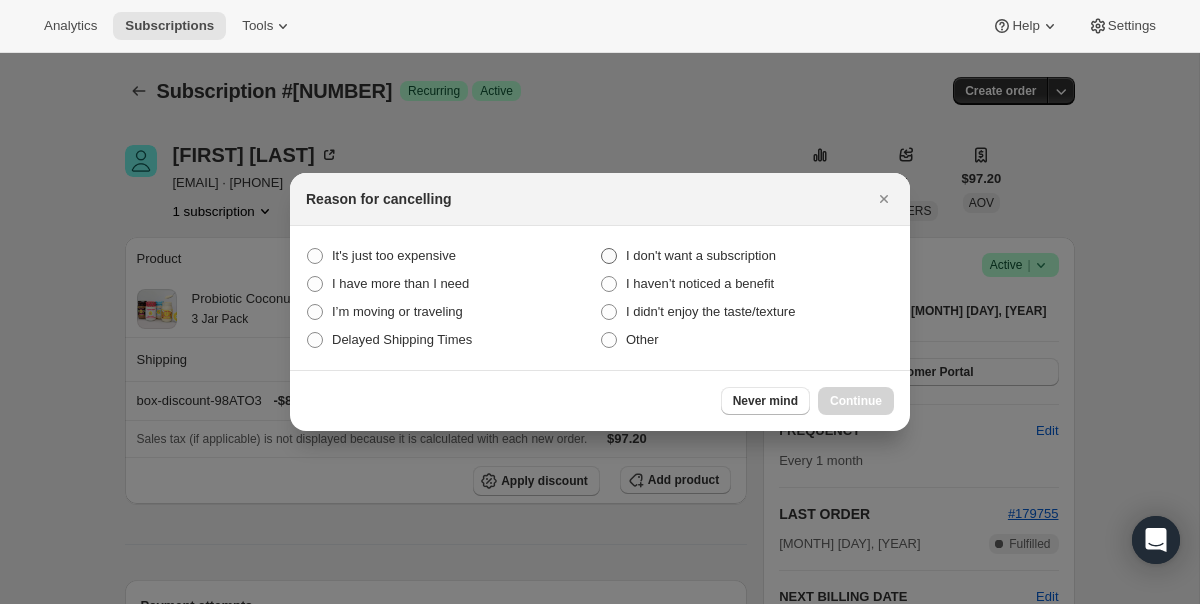 click on "I don't want a subscription" at bounding box center [747, 256] 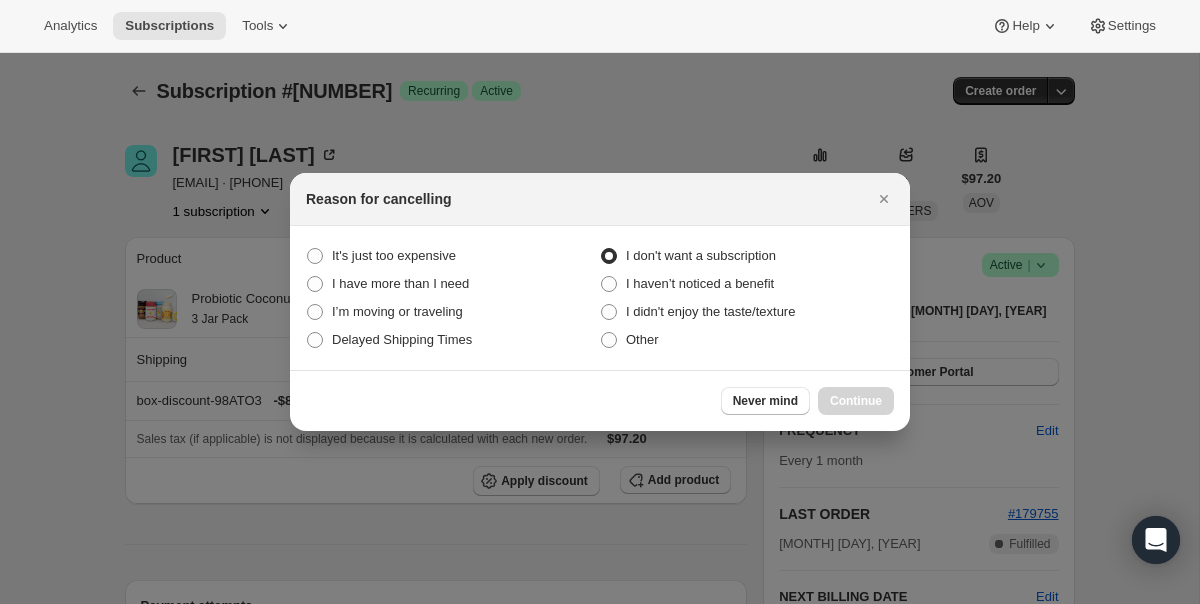radio on "true" 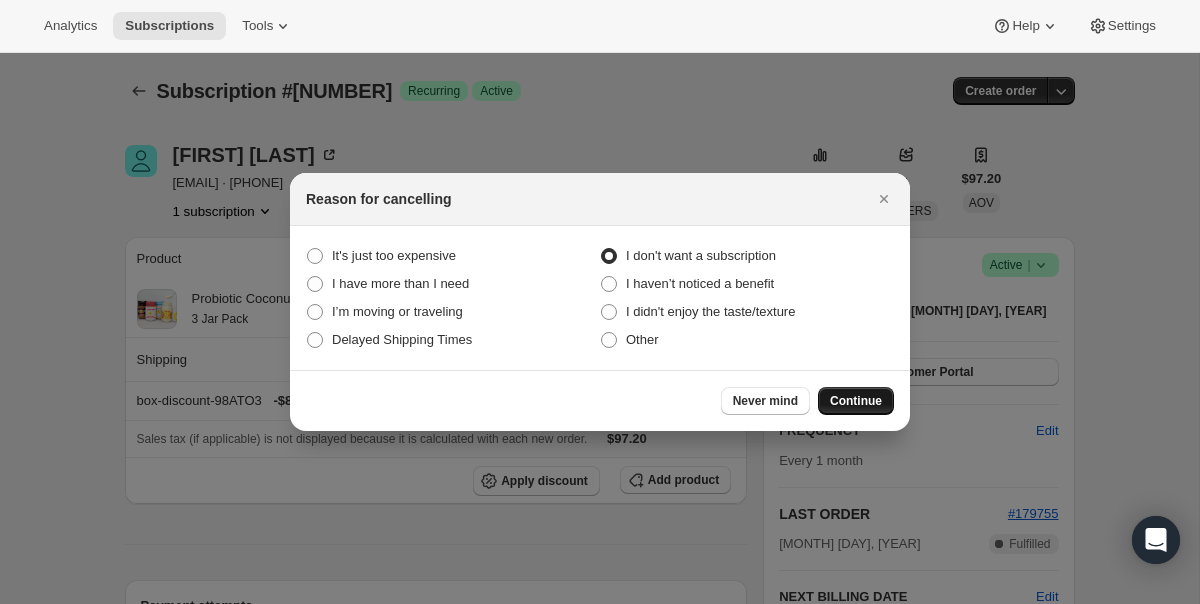click on "Continue" at bounding box center [856, 401] 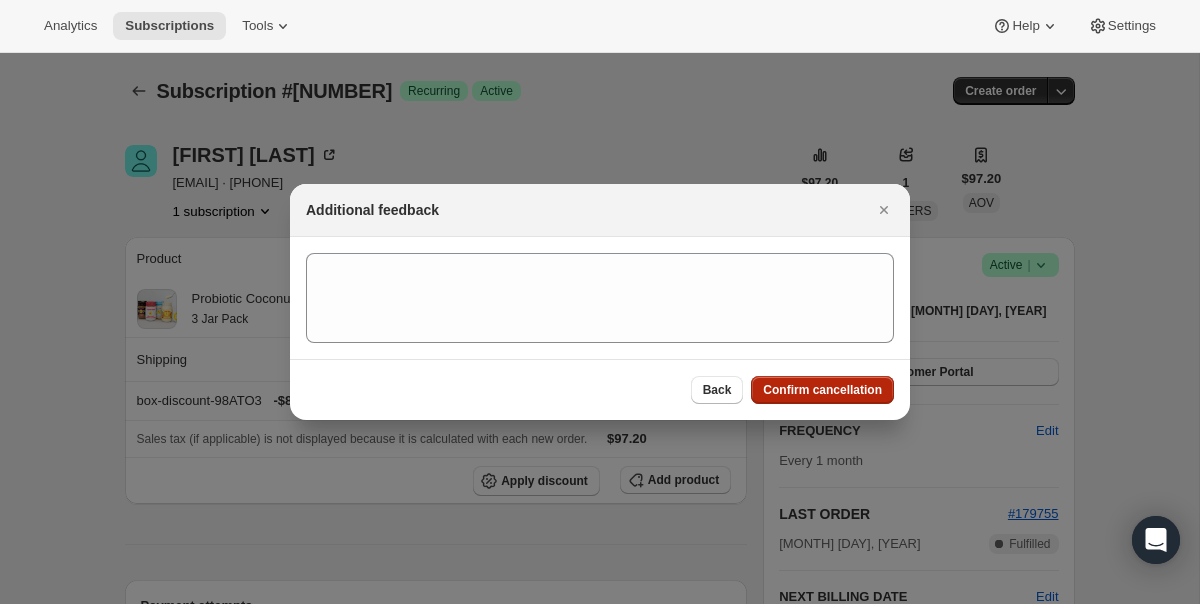 click on "Confirm cancellation" at bounding box center [822, 390] 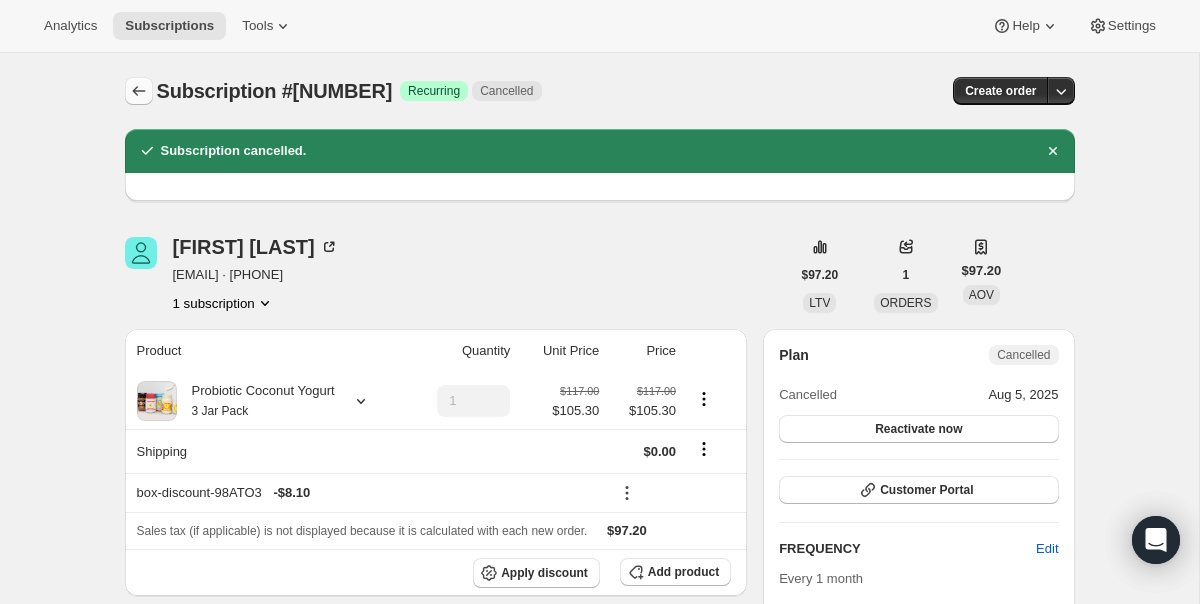 click 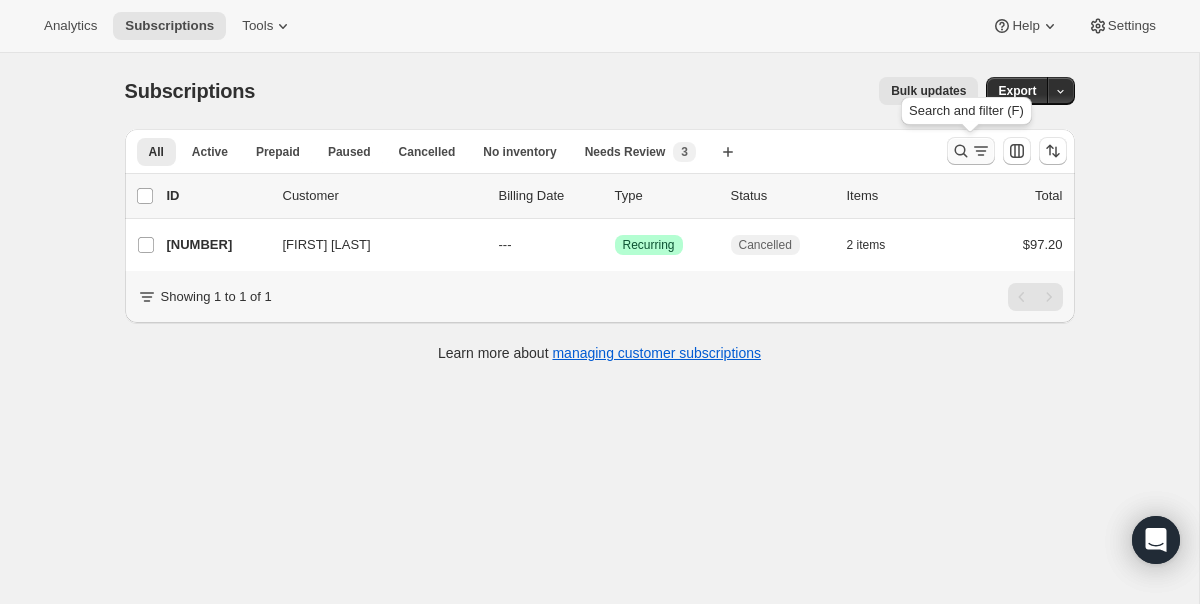 click 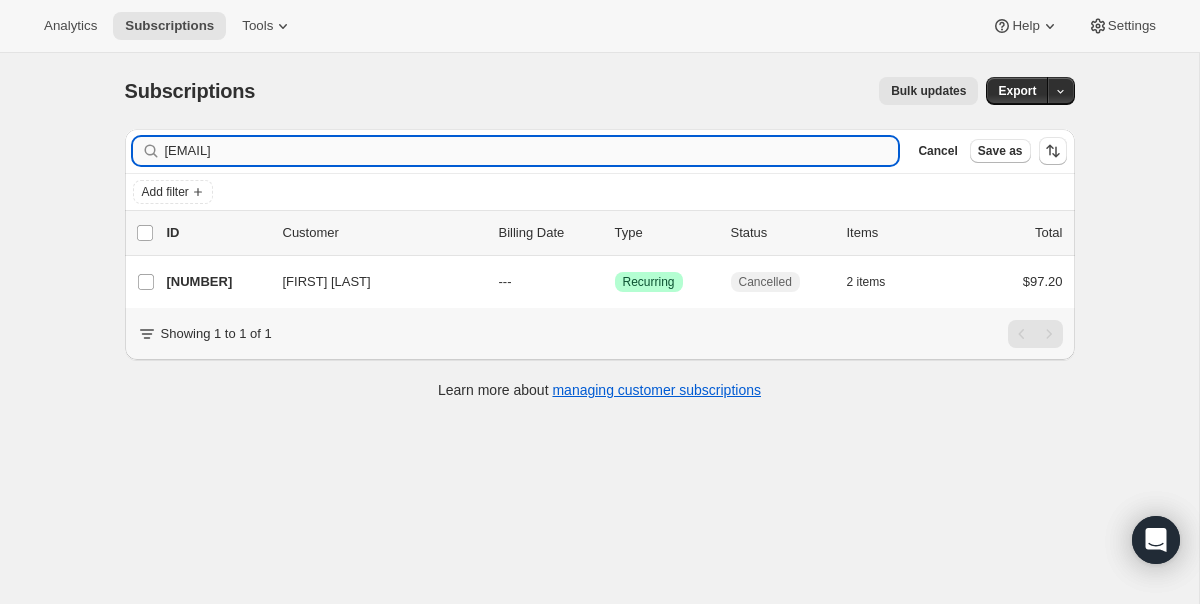 click on "[EMAIL]" at bounding box center (532, 151) 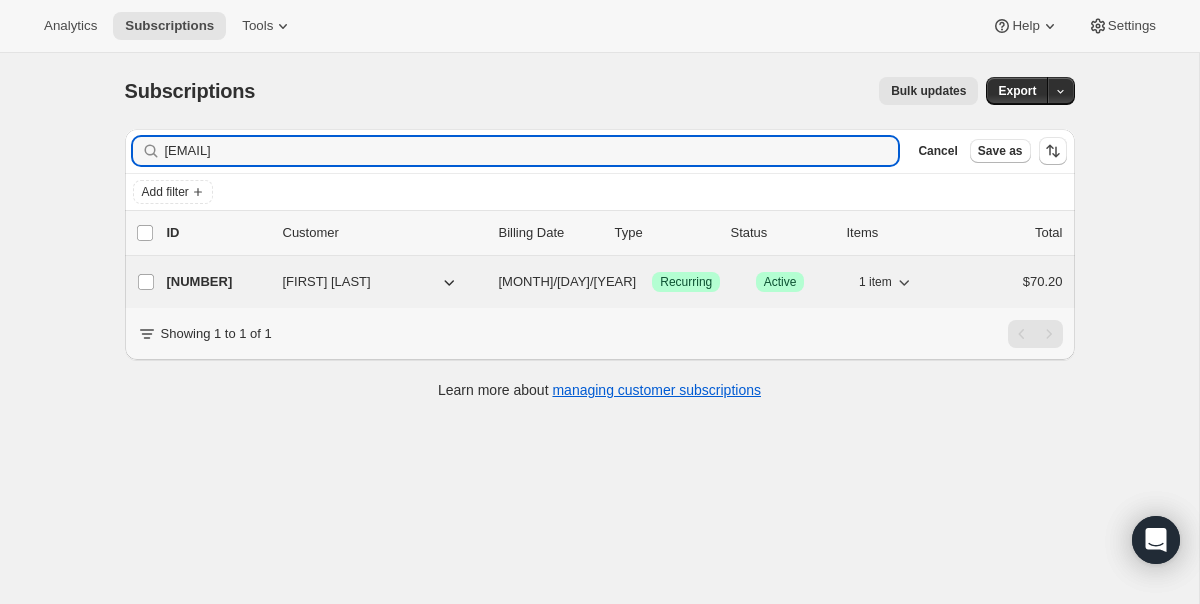 type on "[EMAIL]" 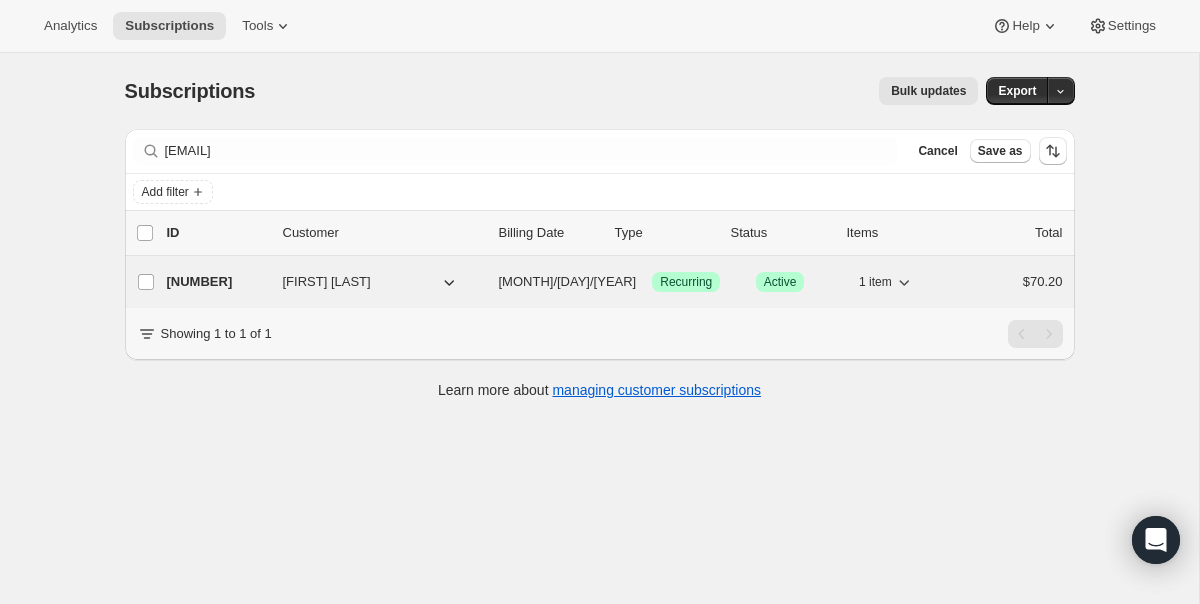 click on "[MONTH]/[DAY]/[YEAR]" at bounding box center [568, 281] 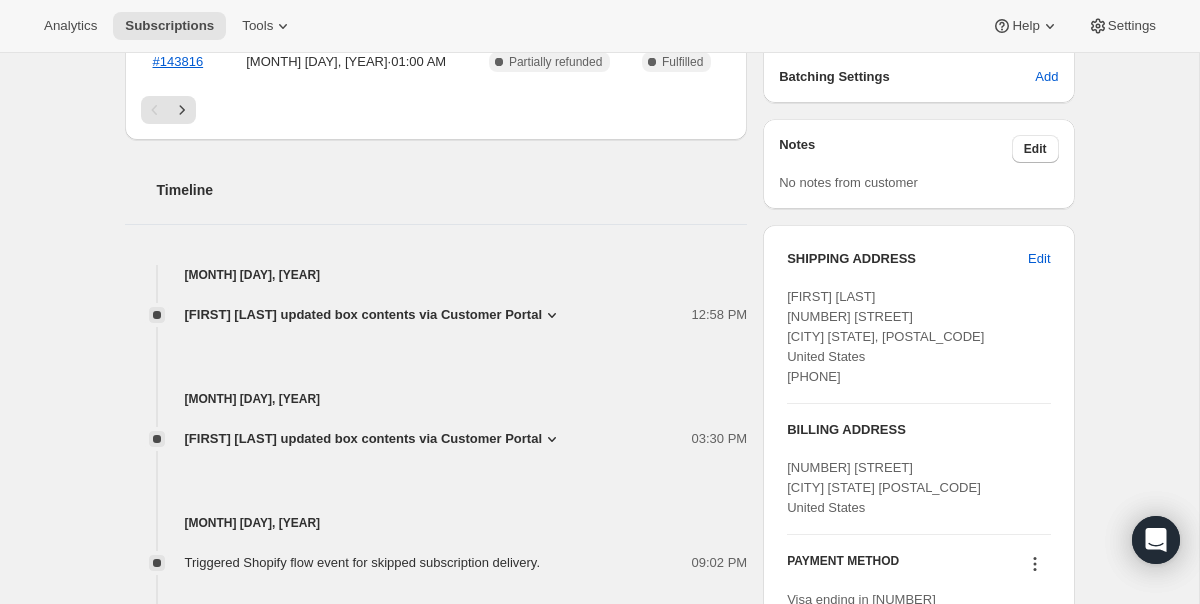 scroll, scrollTop: 696, scrollLeft: 0, axis: vertical 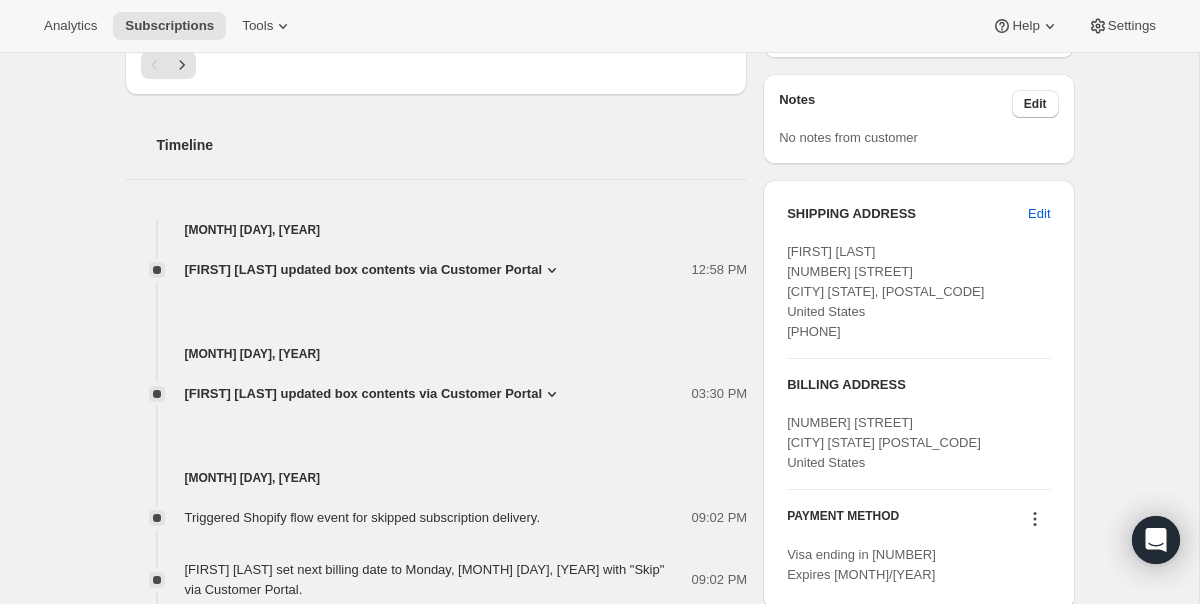 click on "[FIRST] [LAST] updated box contents via Customer Portal" at bounding box center (364, 270) 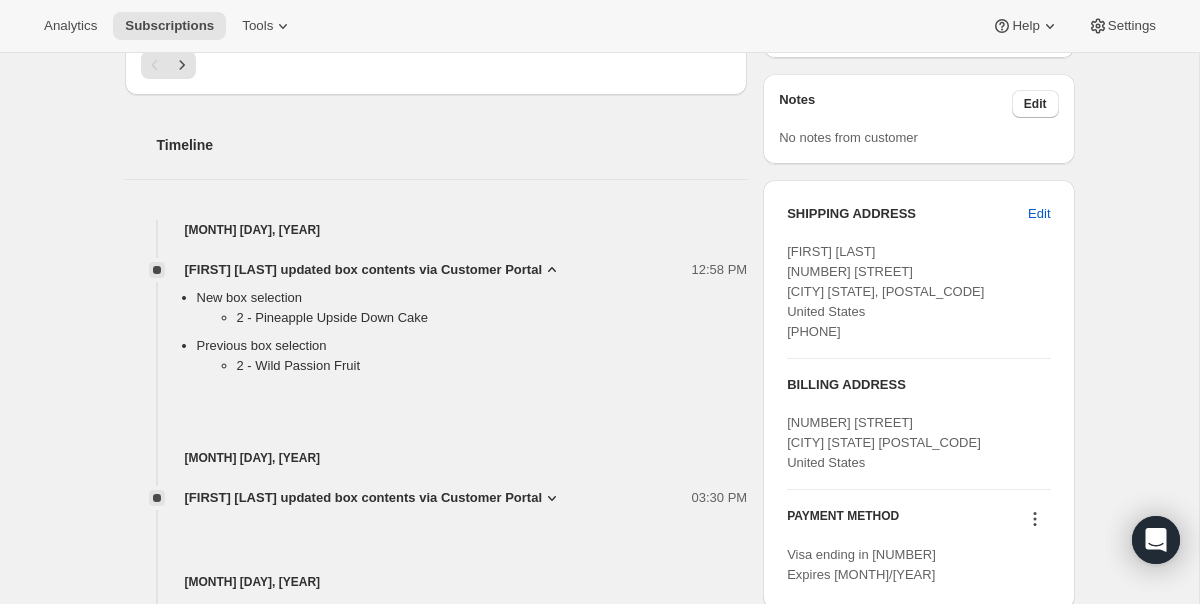 click on "[FIRST] [LAST] updated box contents via Customer Portal" at bounding box center [364, 270] 